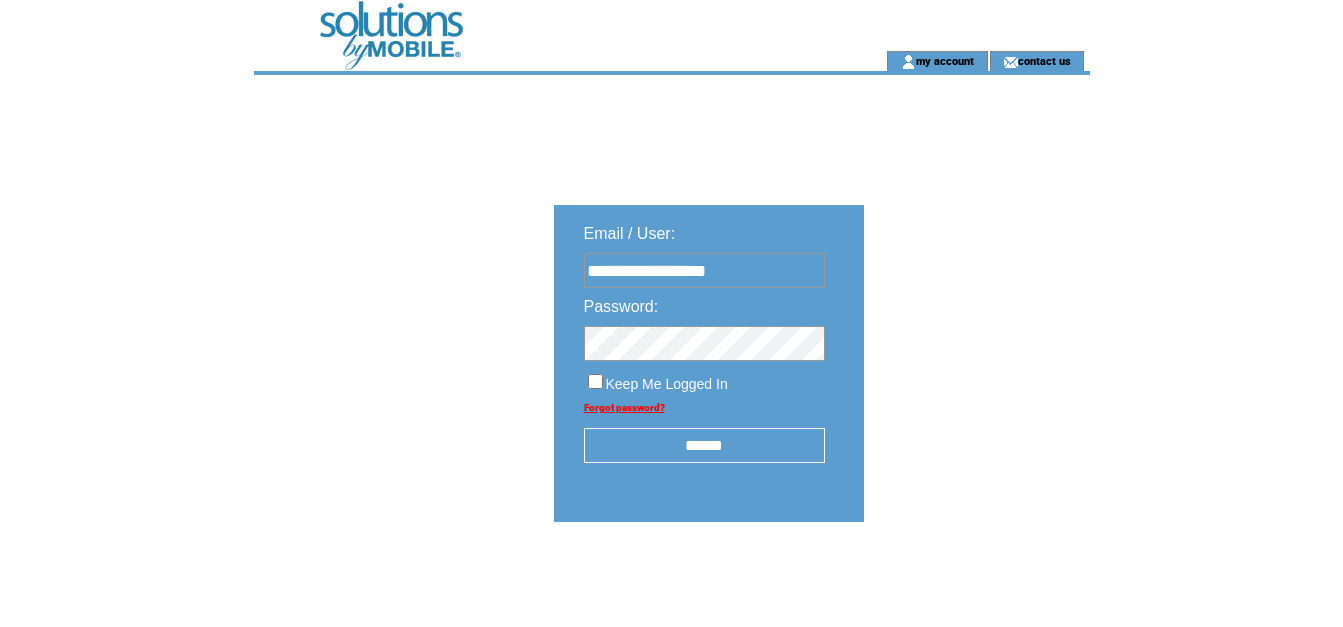 click on "******" at bounding box center [704, 445] 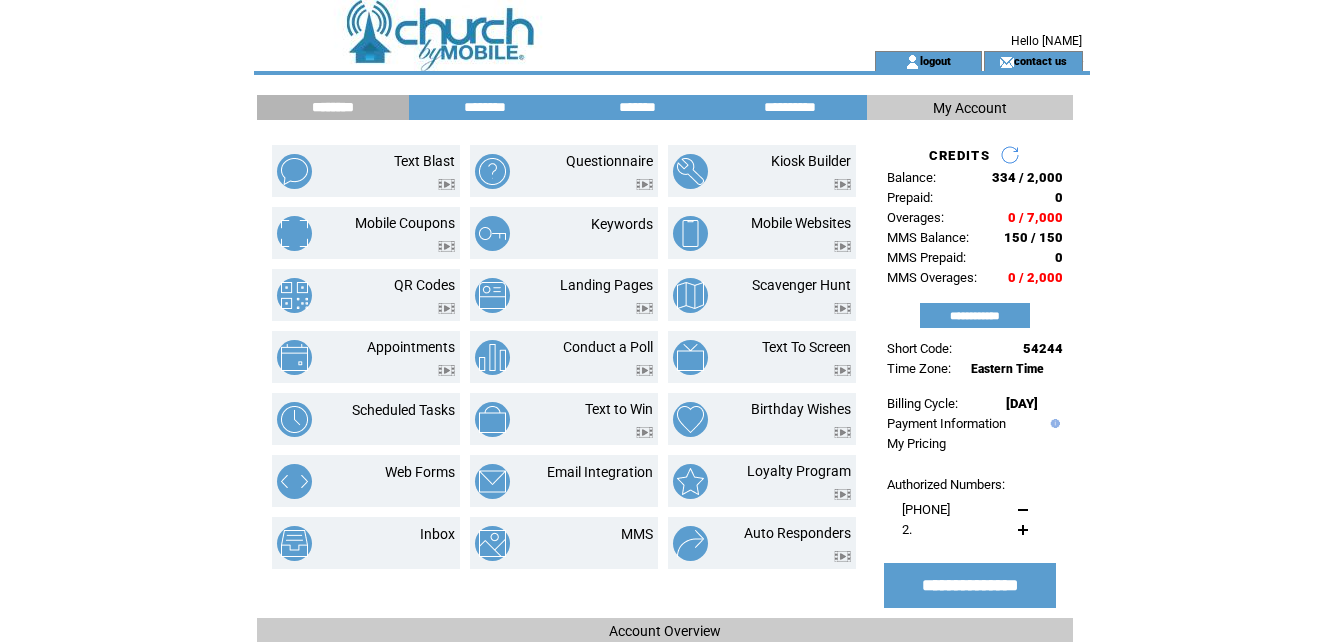 scroll, scrollTop: 0, scrollLeft: 0, axis: both 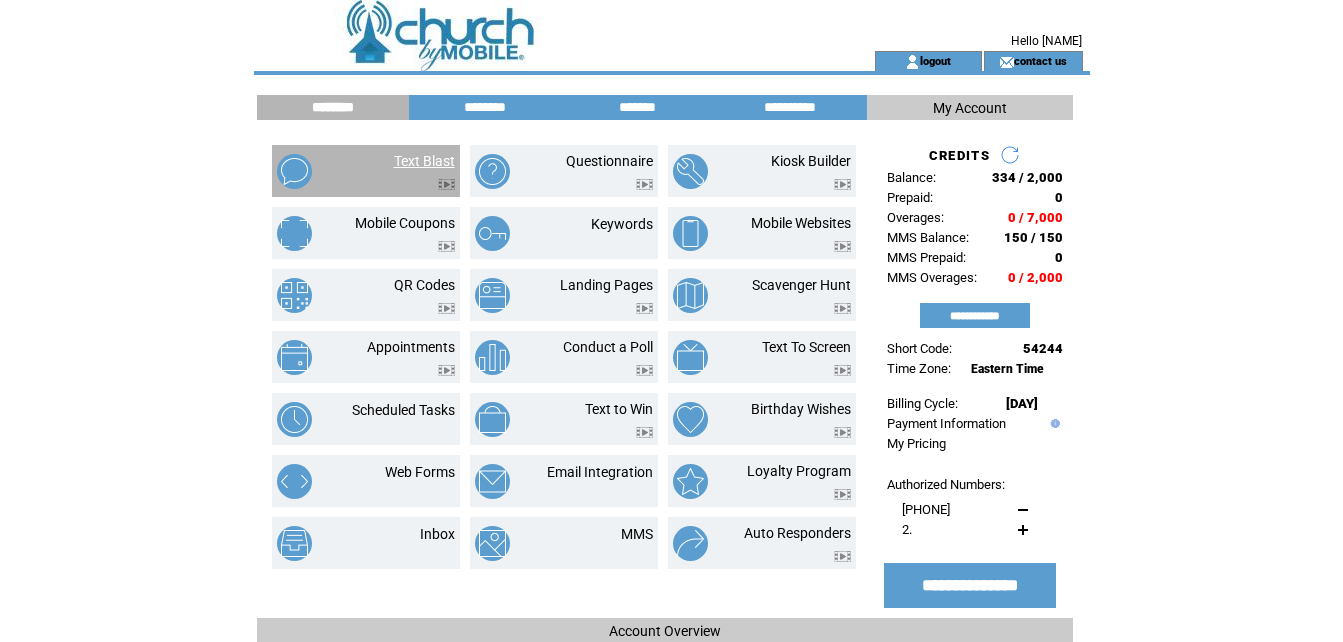 click on "Text Blast" at bounding box center [424, 161] 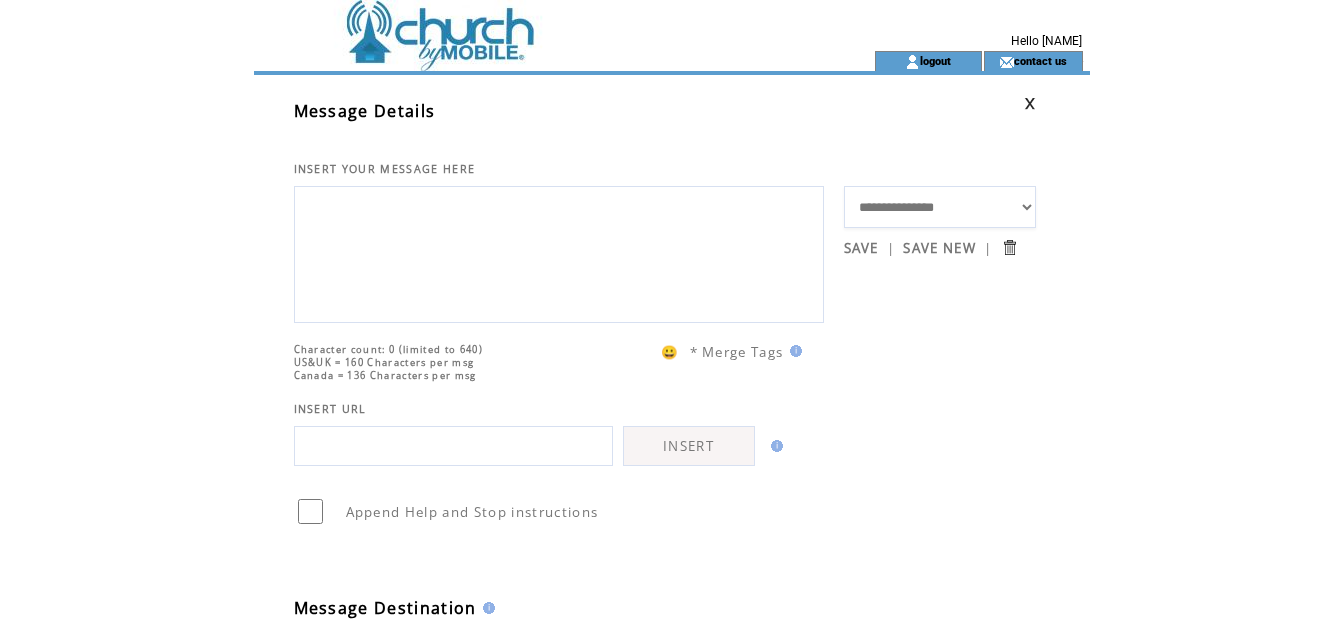 scroll, scrollTop: 0, scrollLeft: 0, axis: both 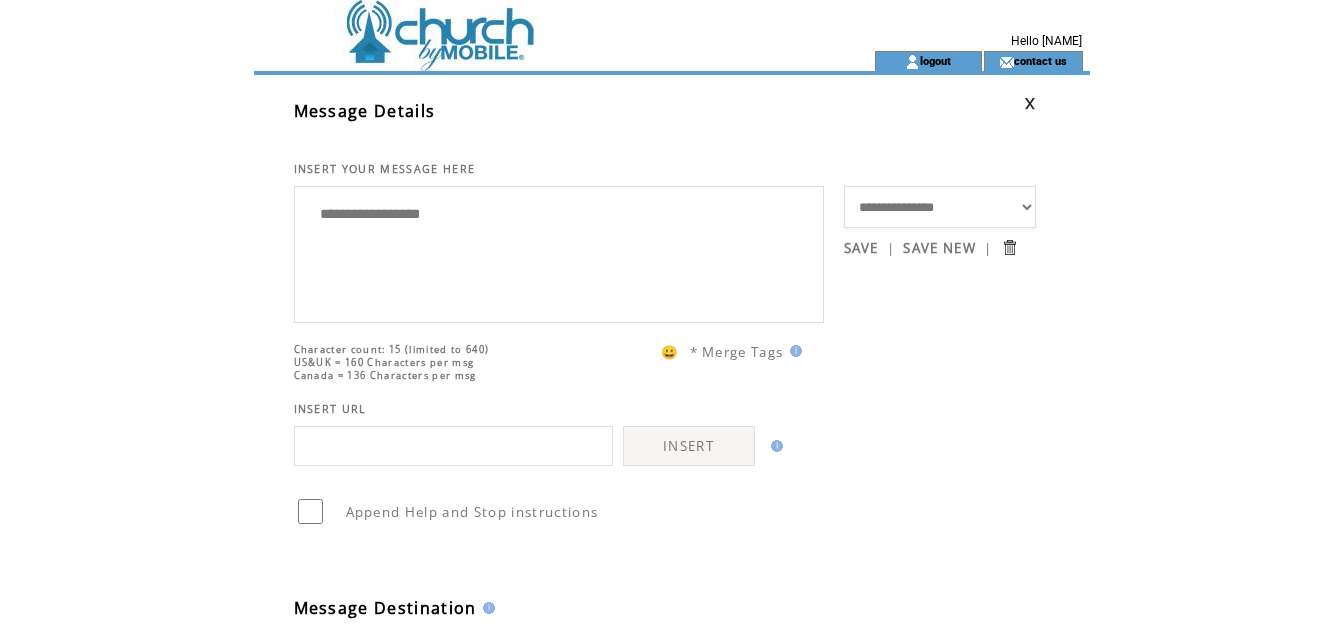 click on "**********" at bounding box center (559, 252) 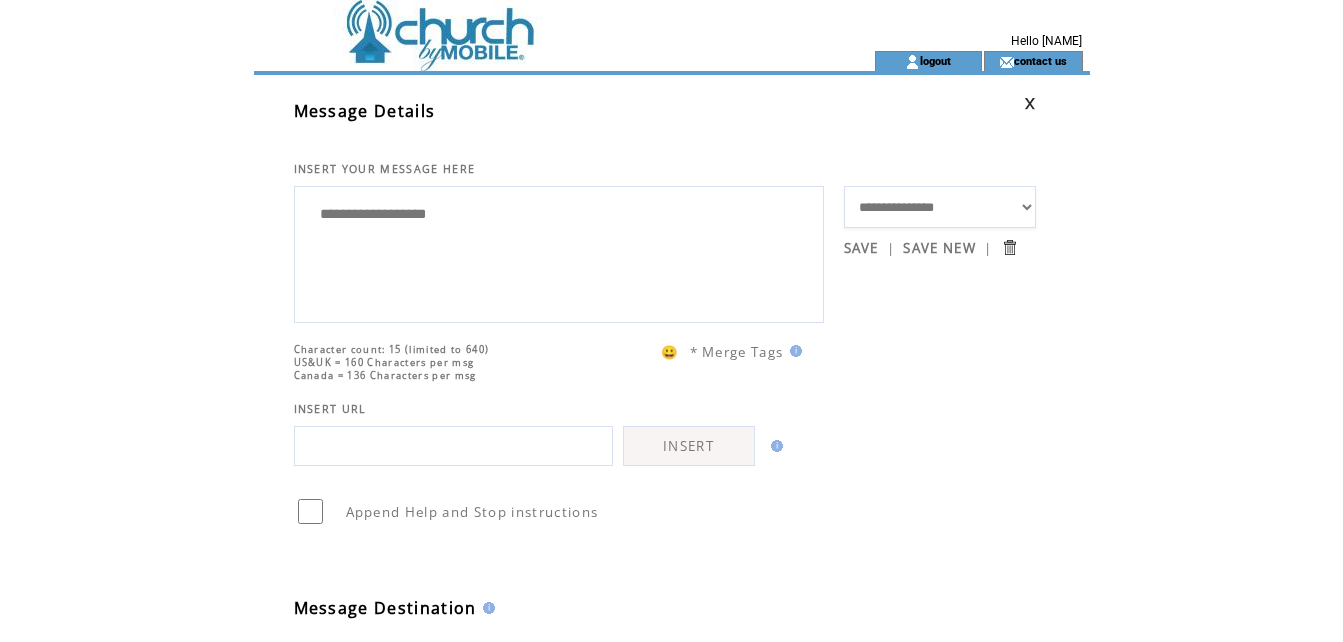 paste on "**********" 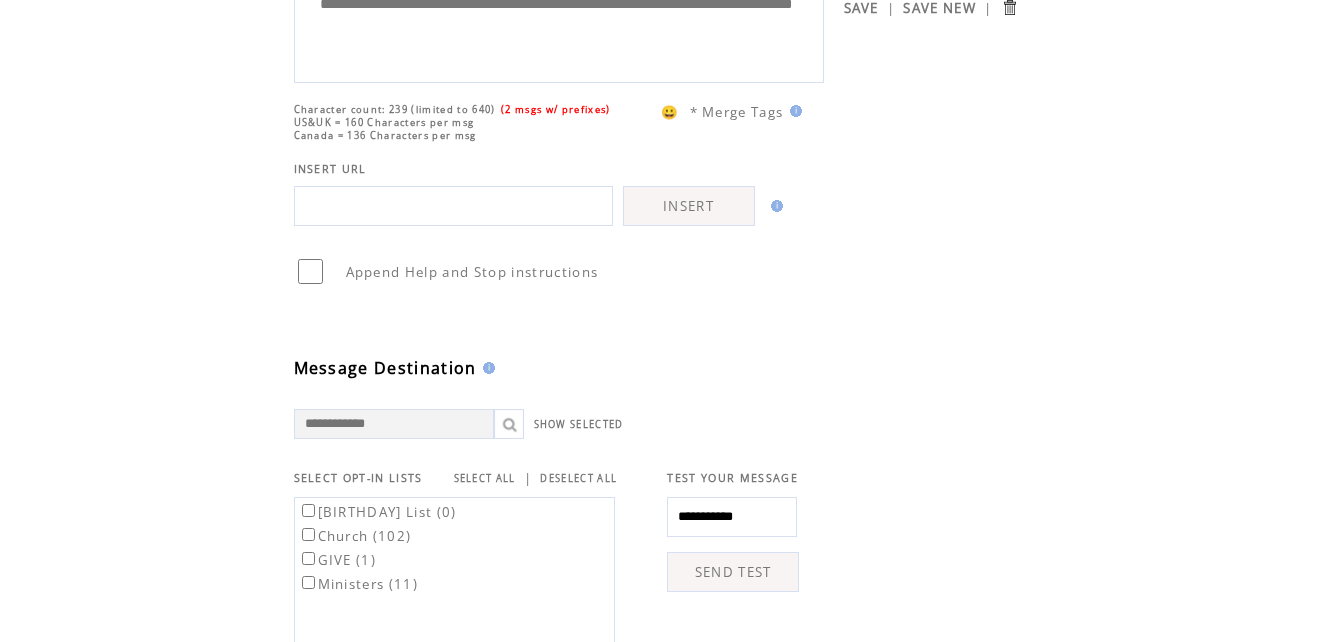 scroll, scrollTop: 280, scrollLeft: 0, axis: vertical 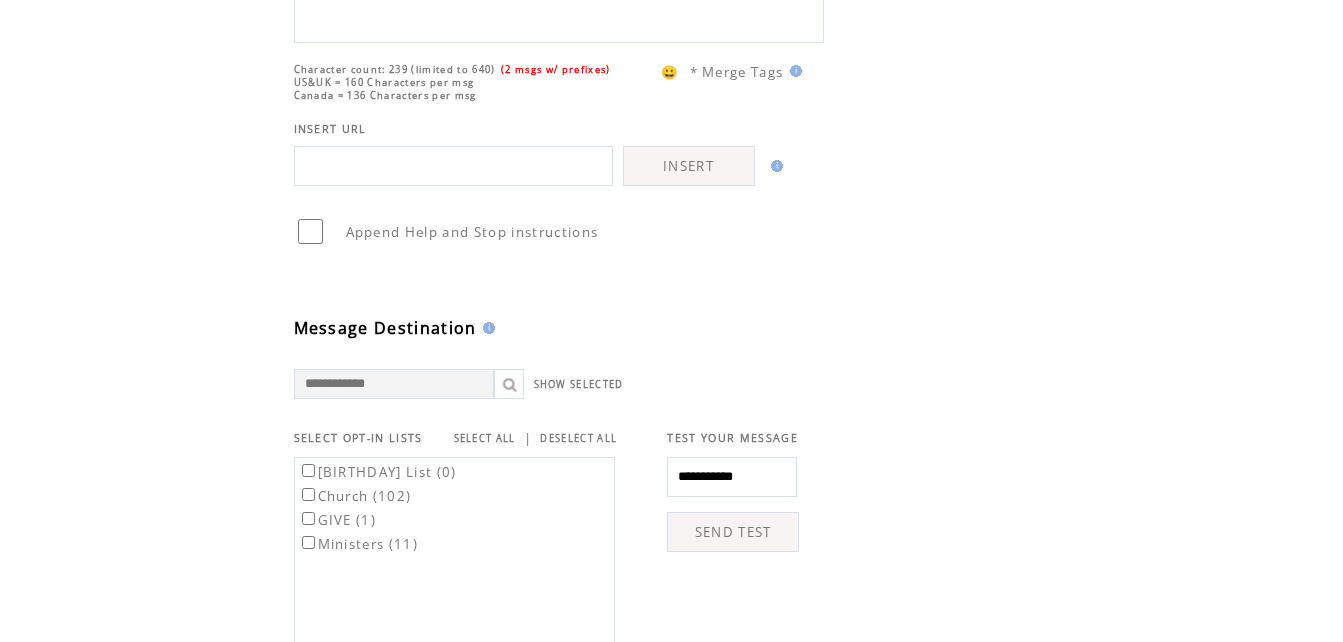 type on "**********" 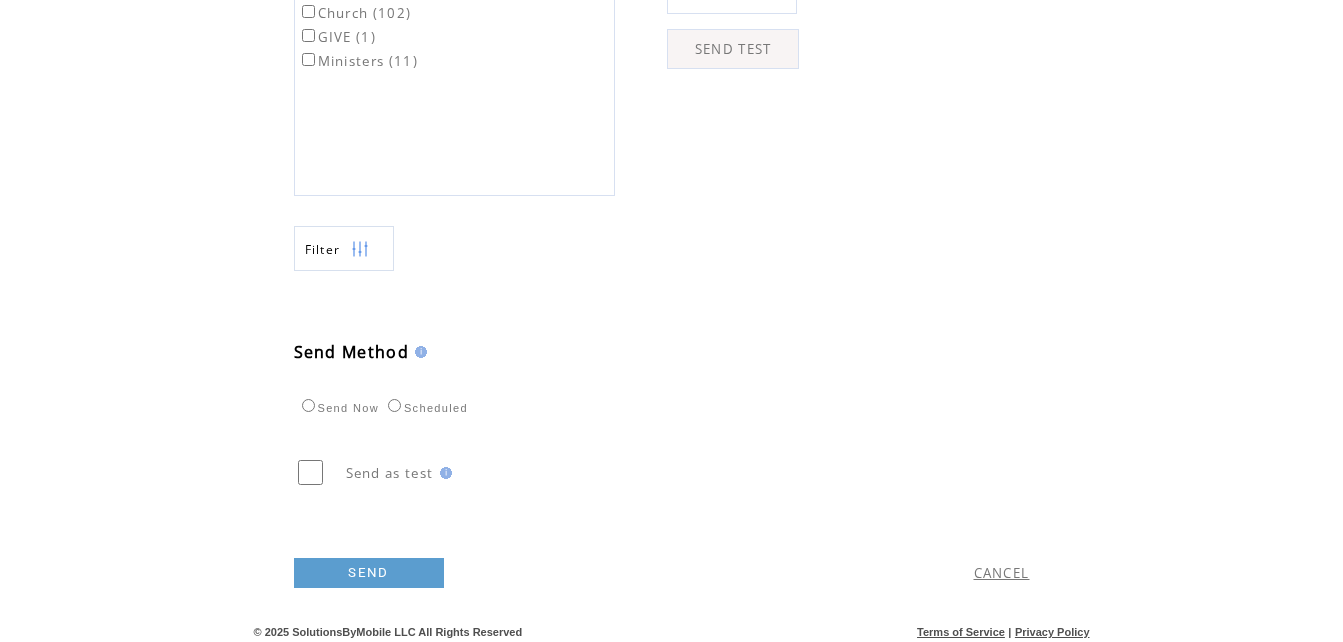 scroll, scrollTop: 787, scrollLeft: 0, axis: vertical 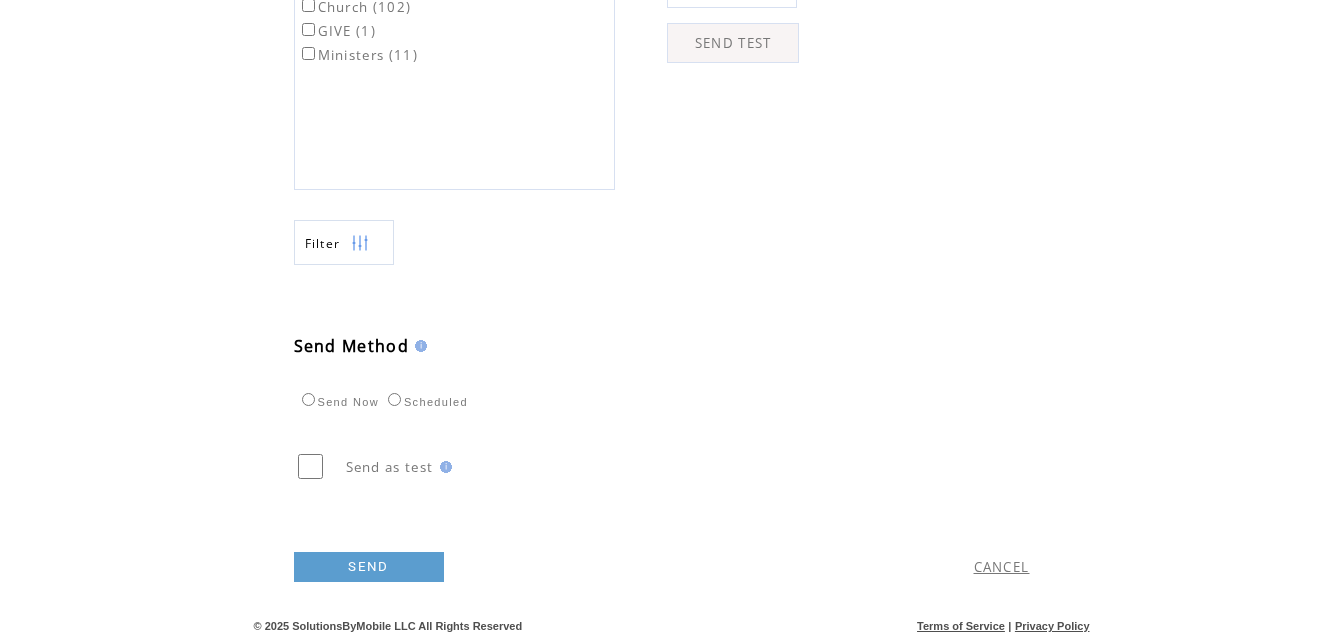 click on "SEND" at bounding box center (369, 567) 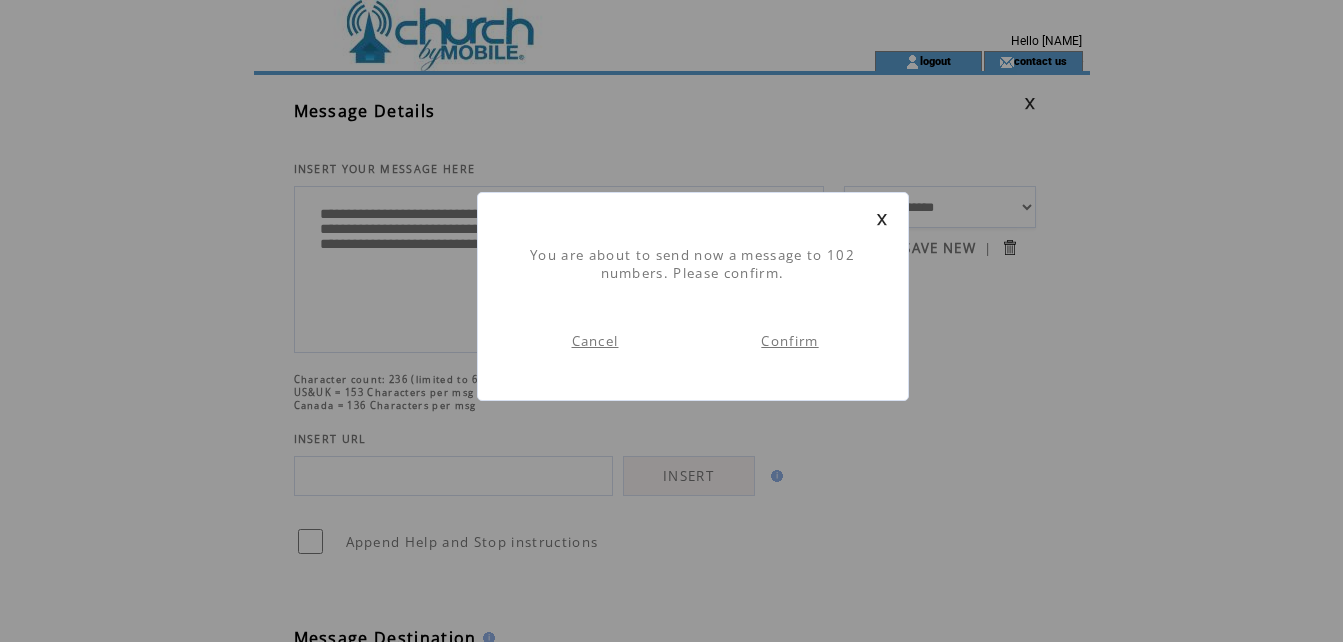 scroll, scrollTop: 1, scrollLeft: 0, axis: vertical 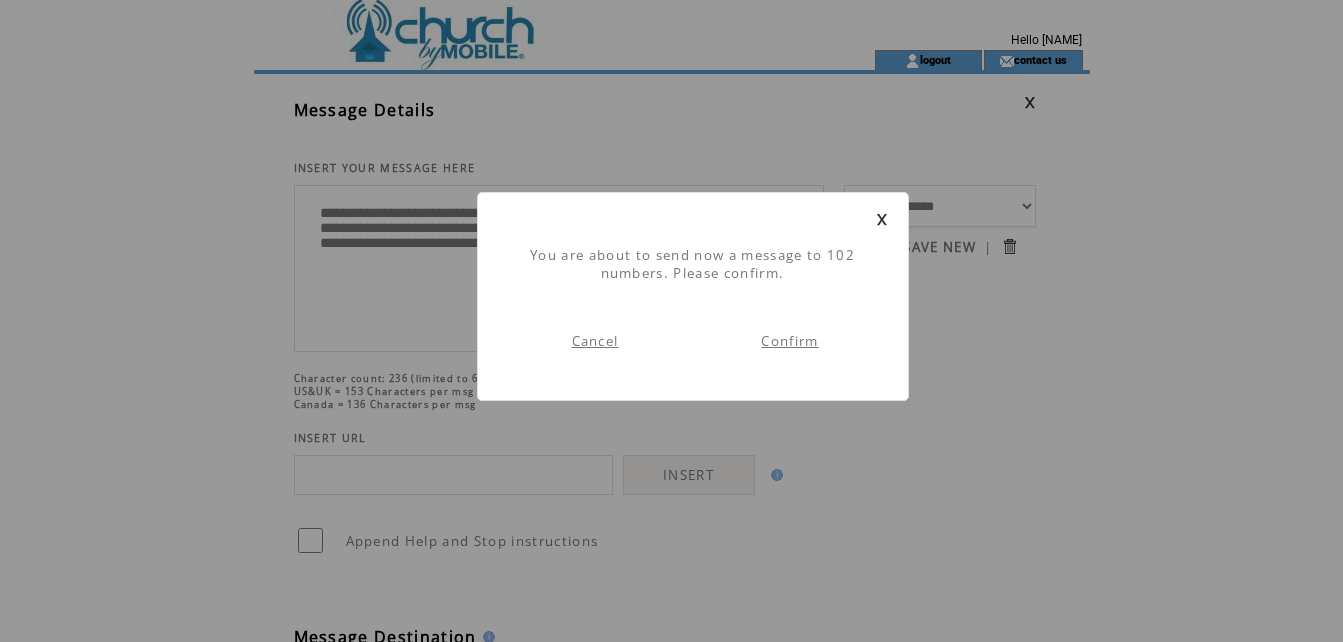 click on "Confirm" at bounding box center (789, 341) 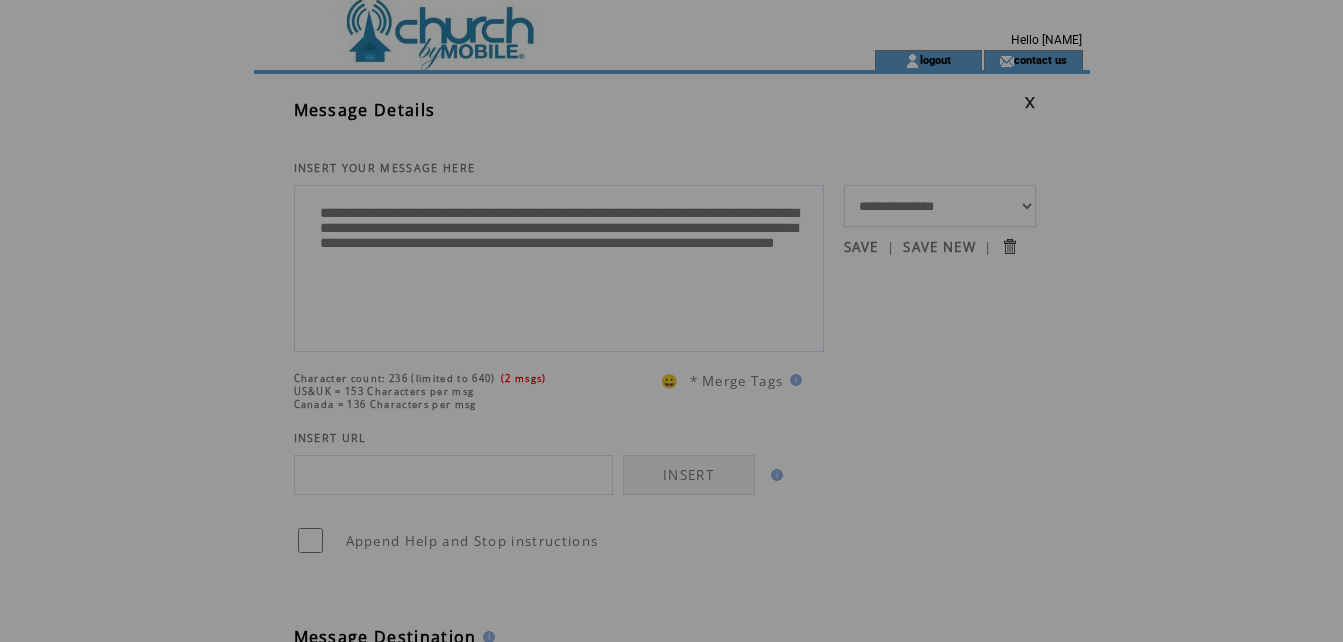 scroll, scrollTop: 0, scrollLeft: 0, axis: both 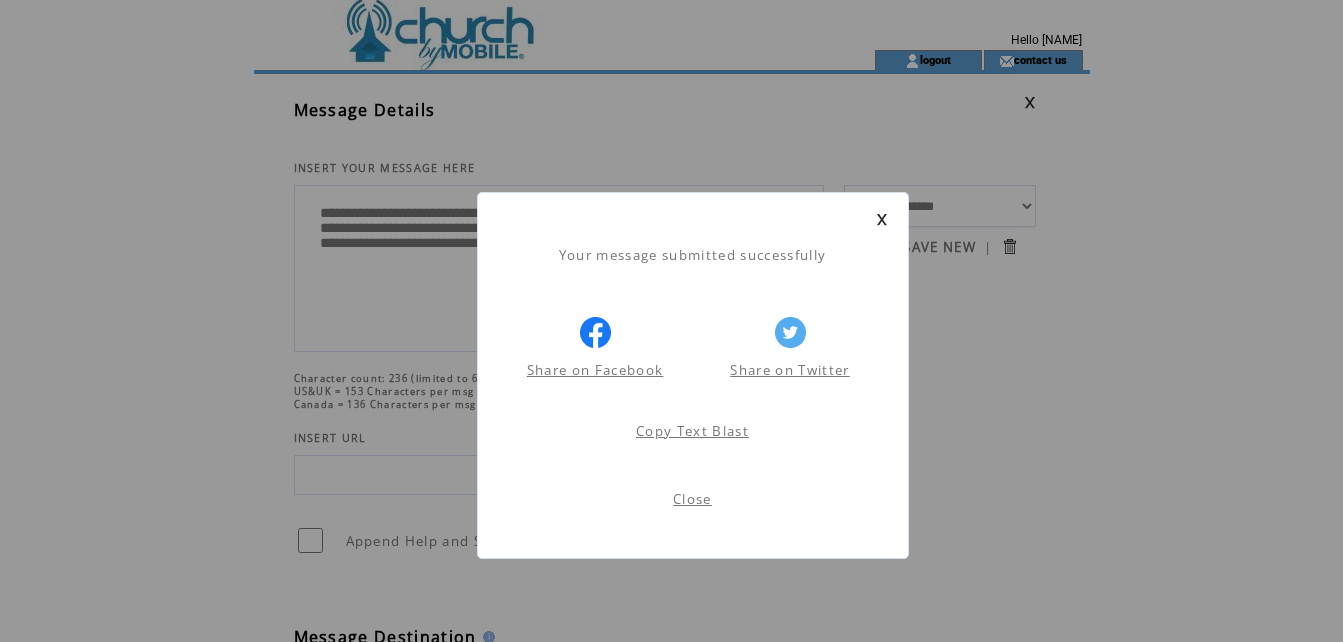 click on "Close" at bounding box center (692, 499) 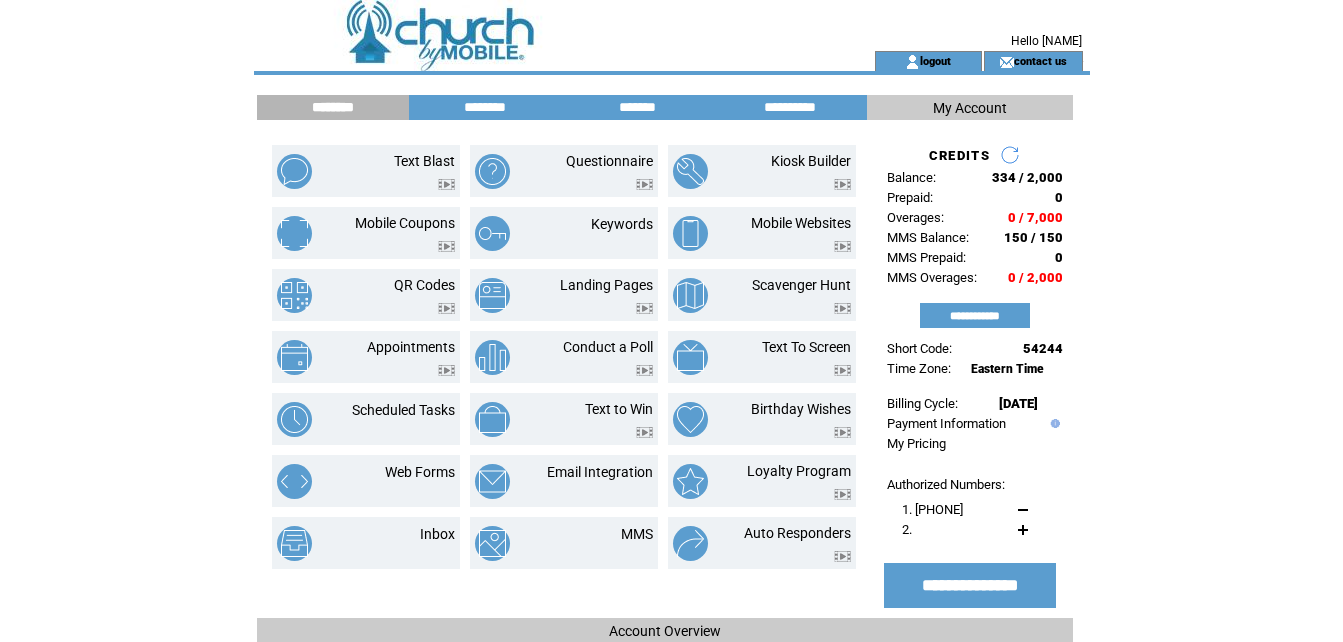 scroll, scrollTop: 0, scrollLeft: 0, axis: both 